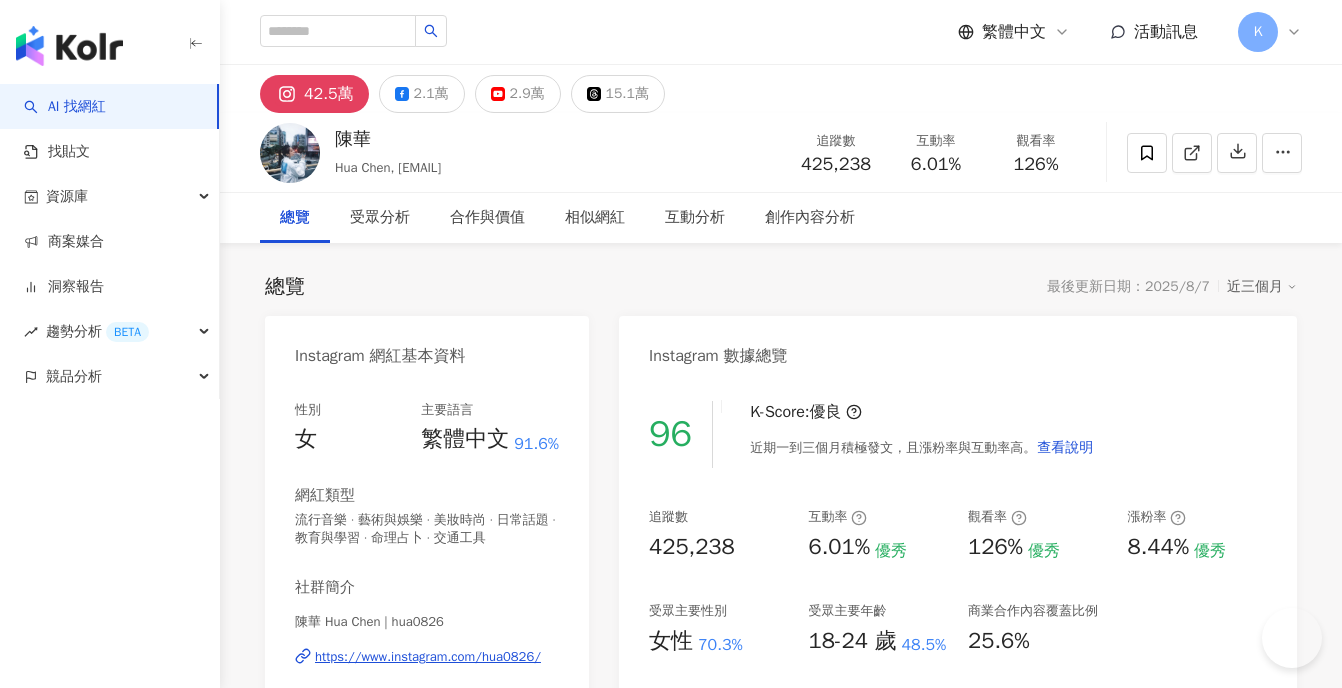 scroll, scrollTop: 0, scrollLeft: 0, axis: both 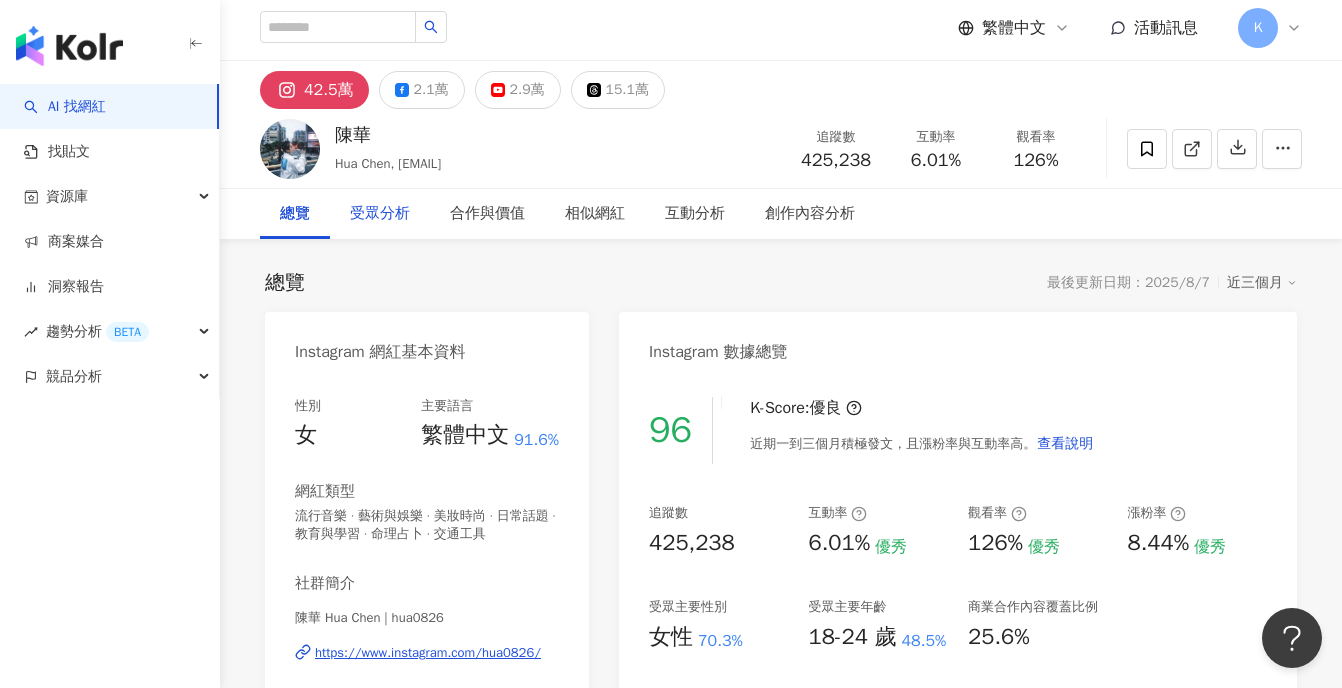 click on "受眾分析" at bounding box center (380, 214) 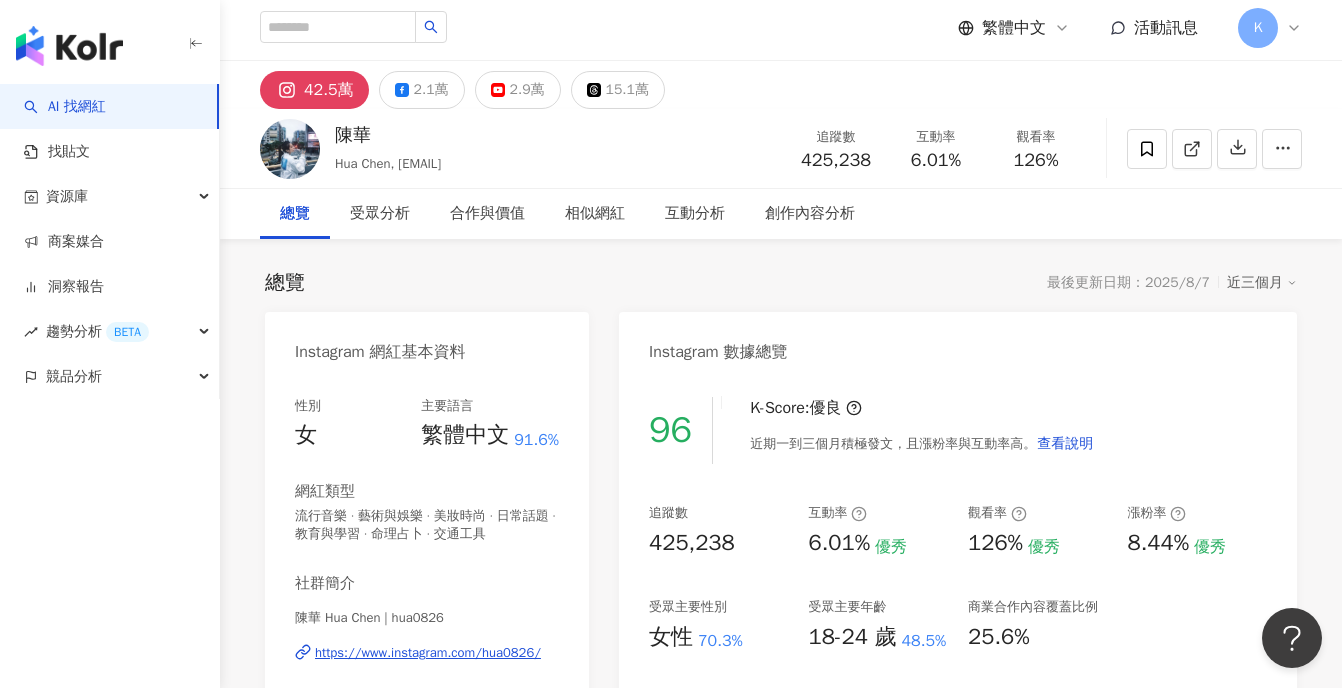 scroll, scrollTop: 1757, scrollLeft: 0, axis: vertical 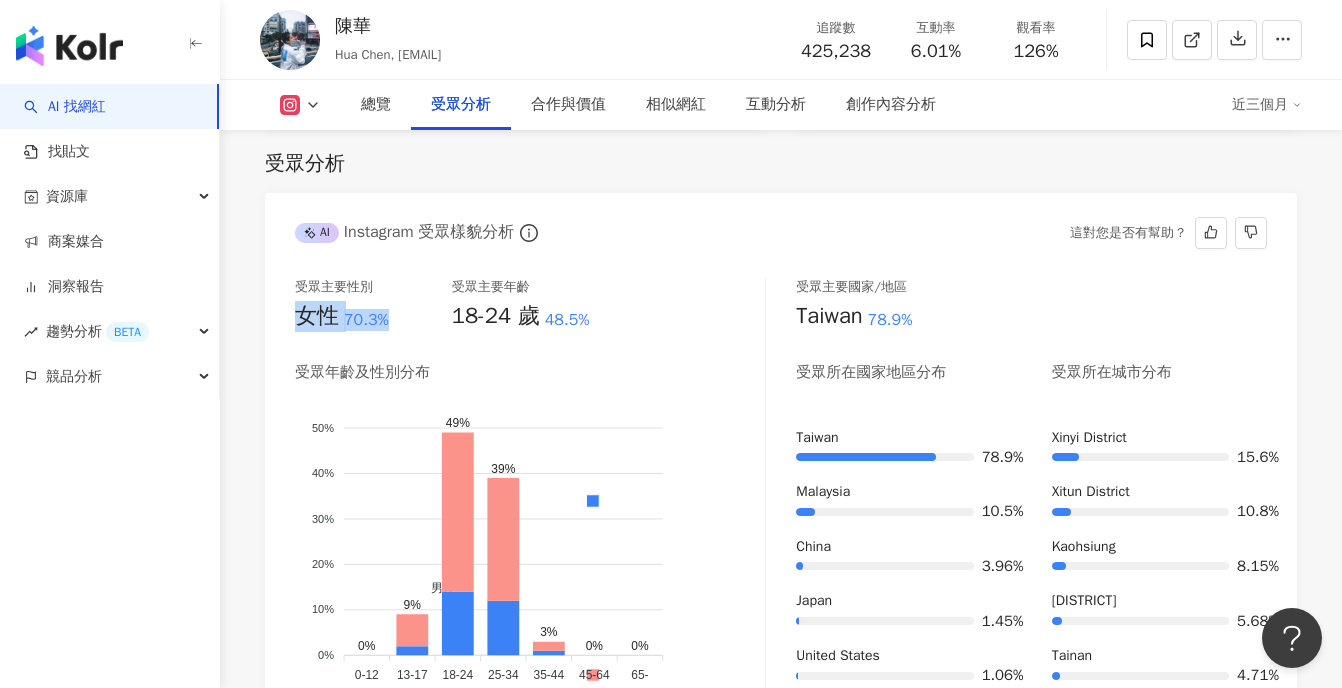 drag, startPoint x: 395, startPoint y: 330, endPoint x: 303, endPoint y: 315, distance: 93.214806 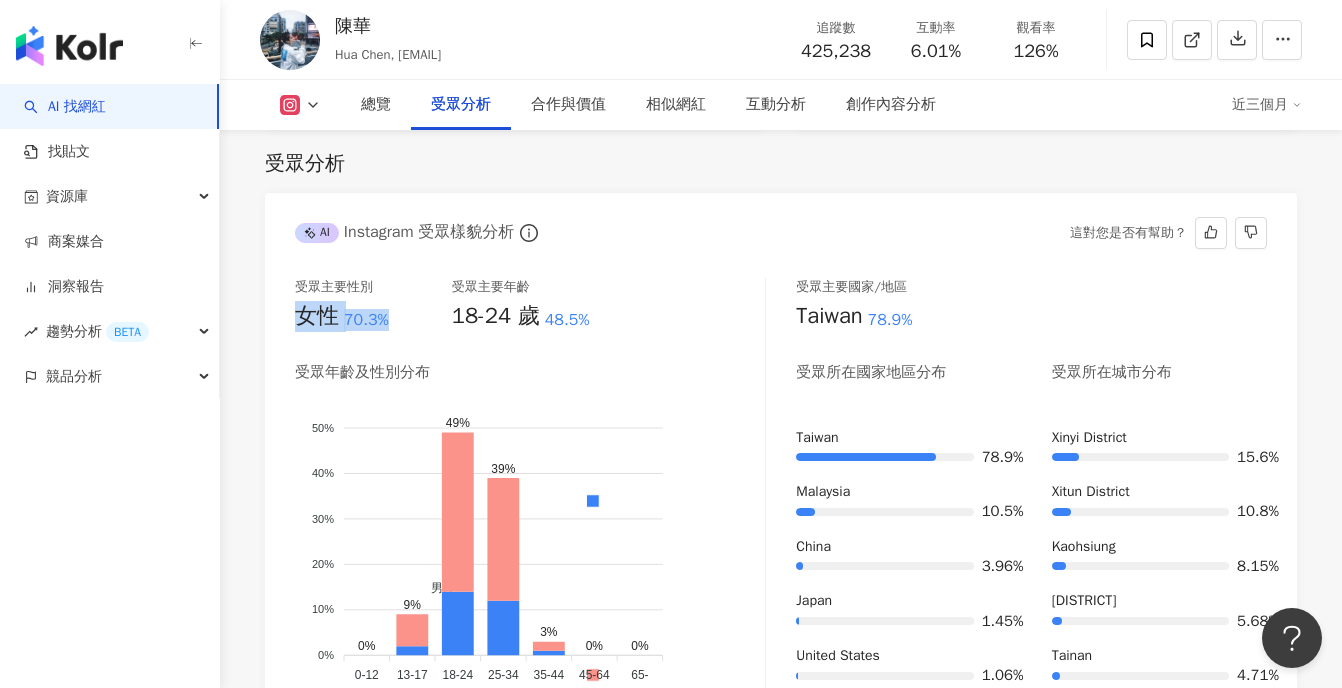 copy on "女性 70.3%" 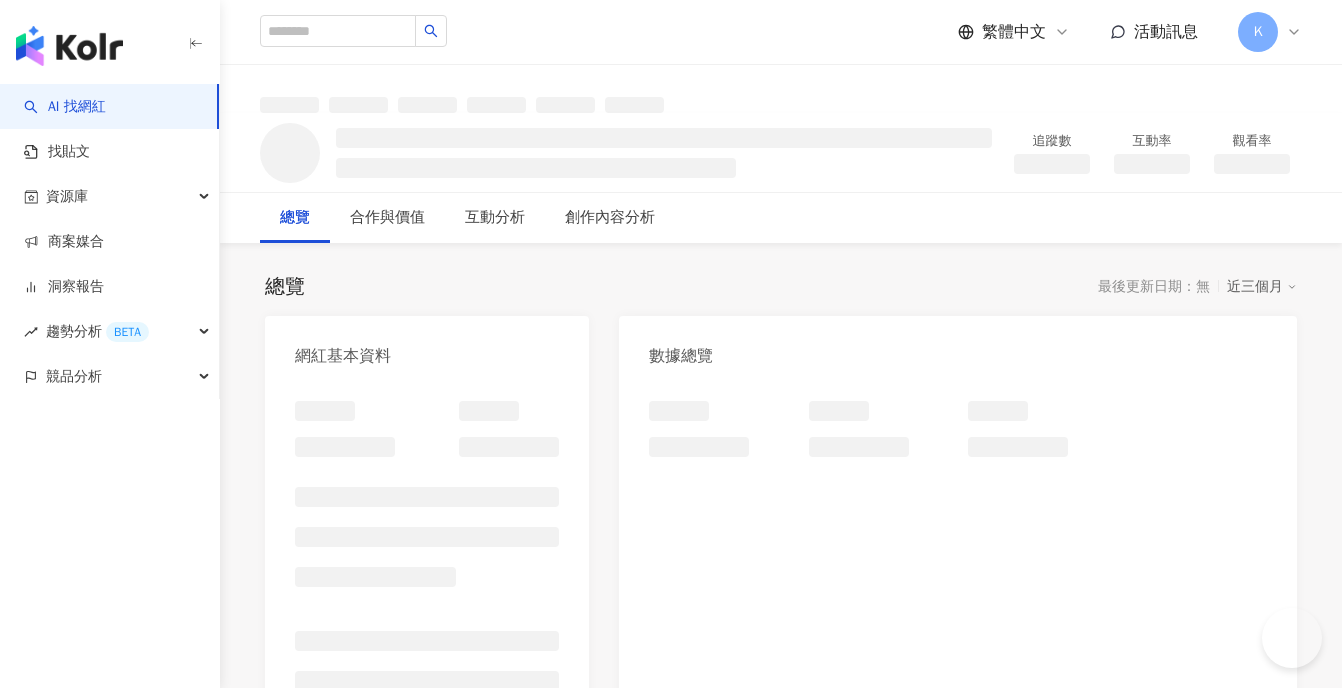 scroll, scrollTop: 0, scrollLeft: 0, axis: both 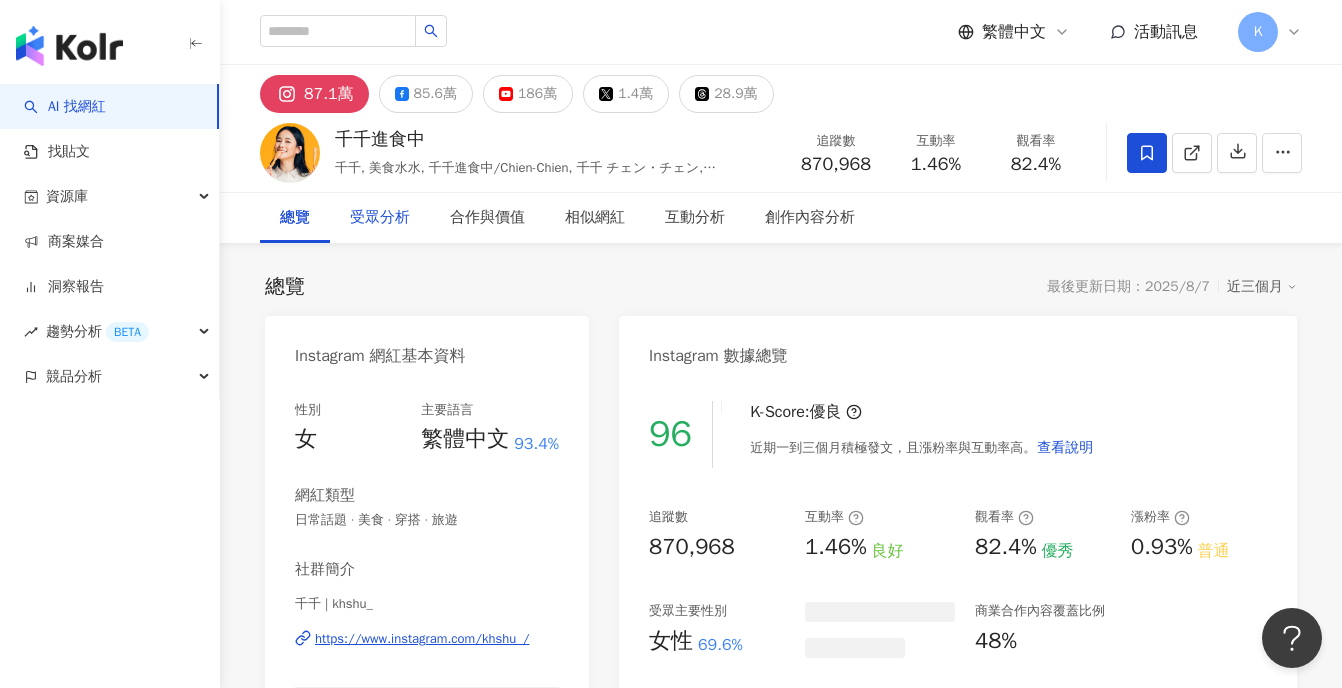 click on "受眾分析" at bounding box center (380, 218) 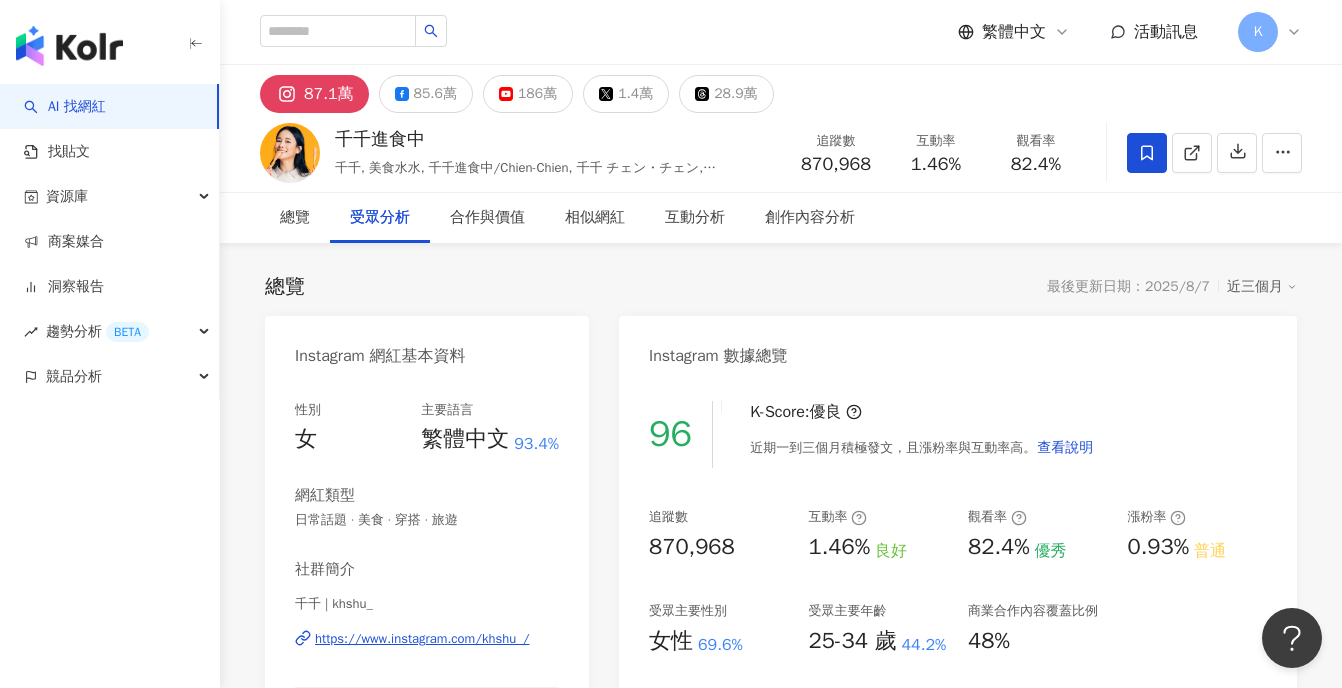 scroll, scrollTop: 1702, scrollLeft: 0, axis: vertical 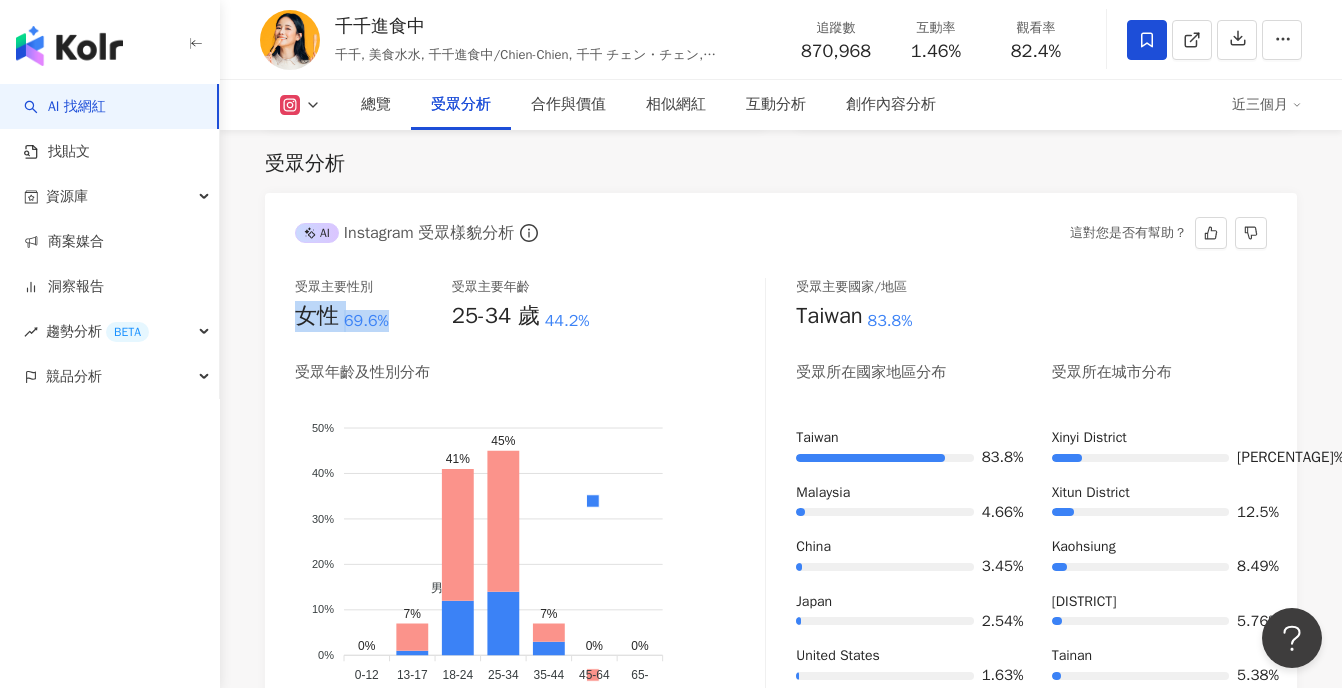 drag, startPoint x: 392, startPoint y: 320, endPoint x: 291, endPoint y: 322, distance: 101.0198 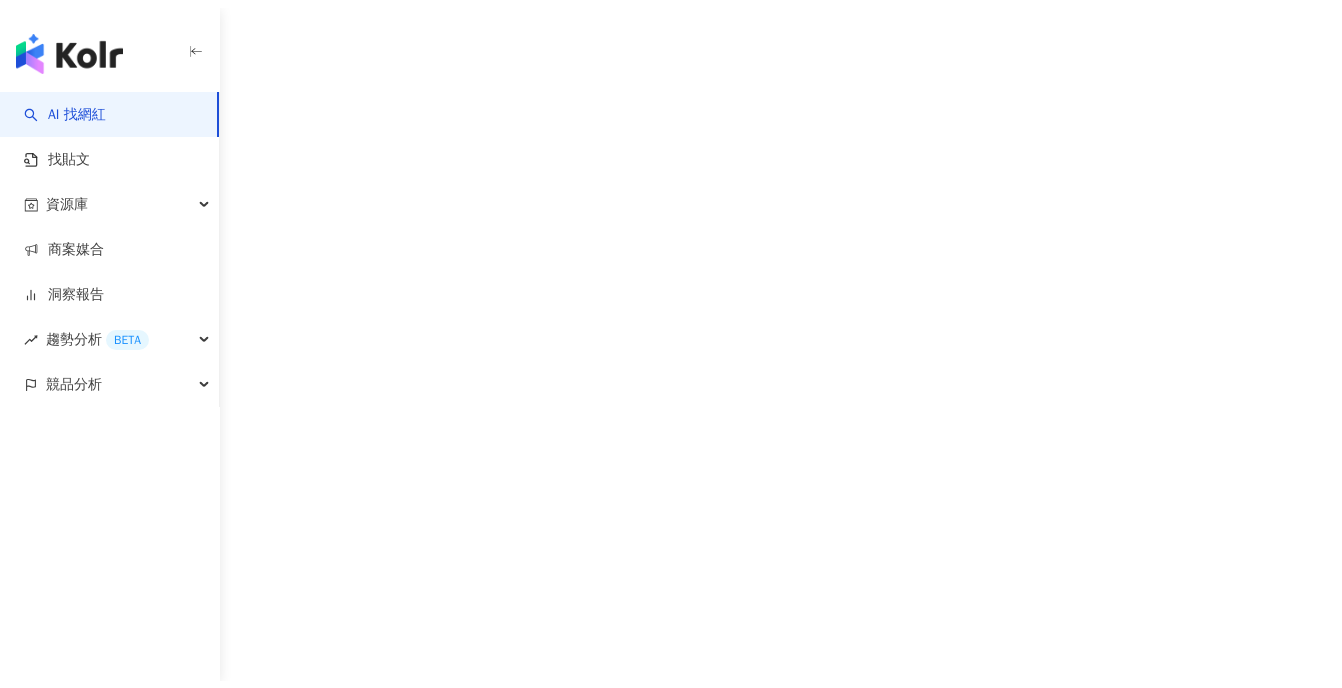 scroll, scrollTop: 0, scrollLeft: 0, axis: both 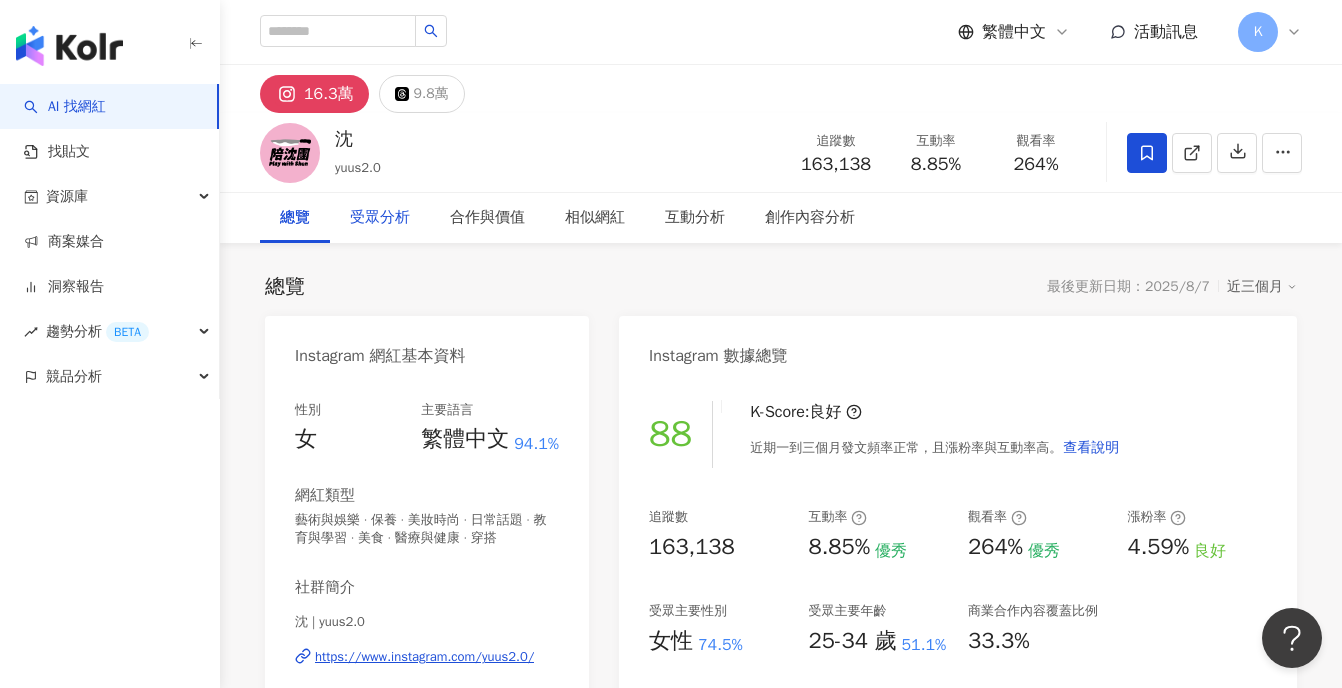click on "受眾分析" at bounding box center [380, 218] 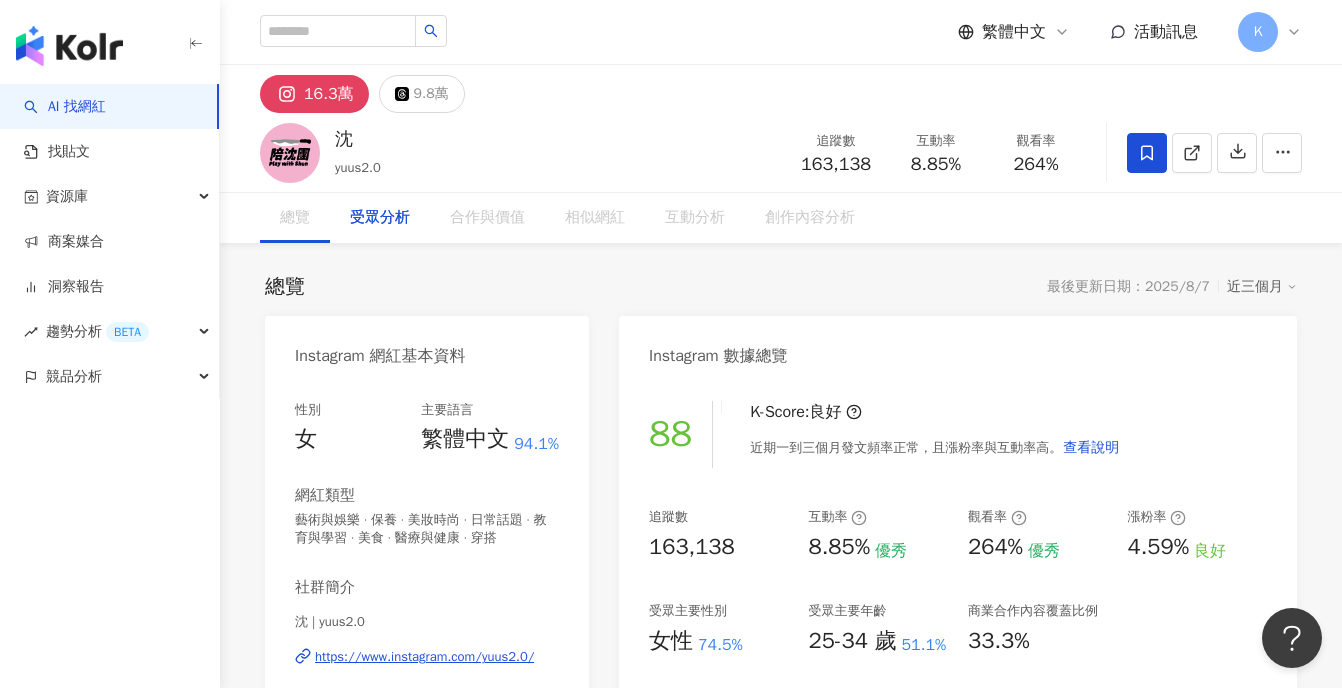 scroll, scrollTop: 1721, scrollLeft: 0, axis: vertical 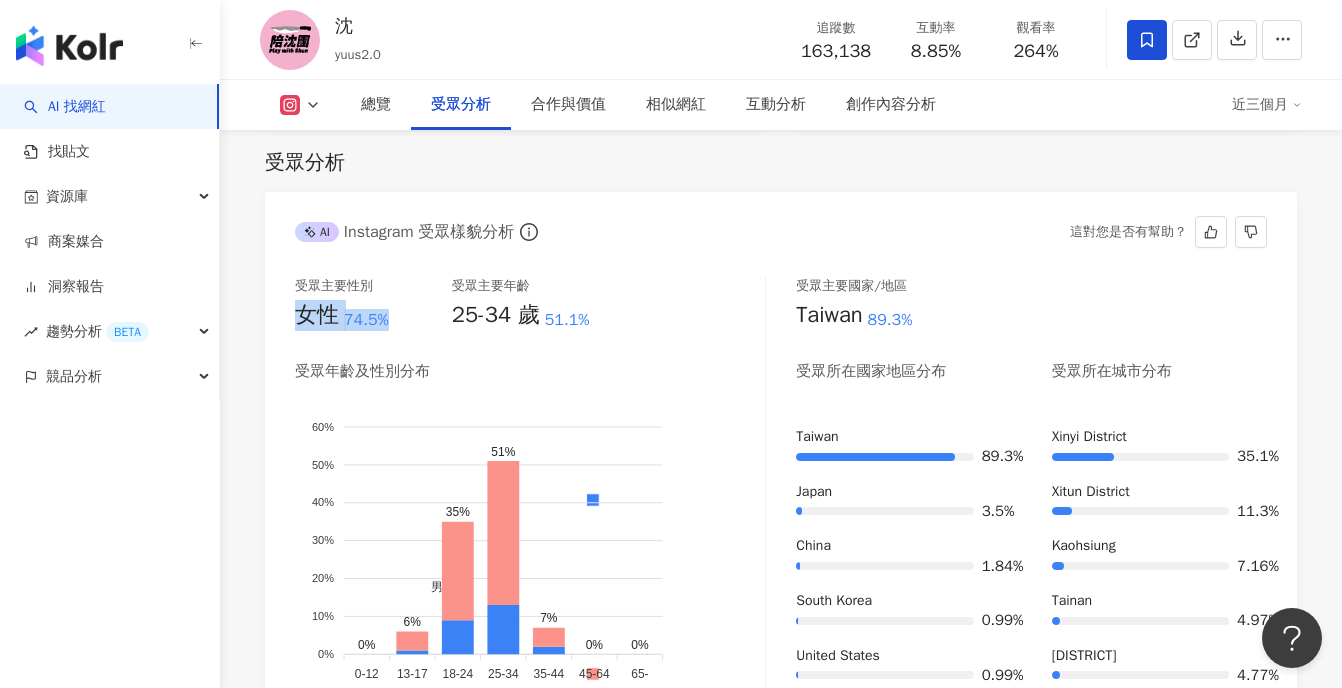 drag, startPoint x: 318, startPoint y: 324, endPoint x: 297, endPoint y: 322, distance: 21.095022 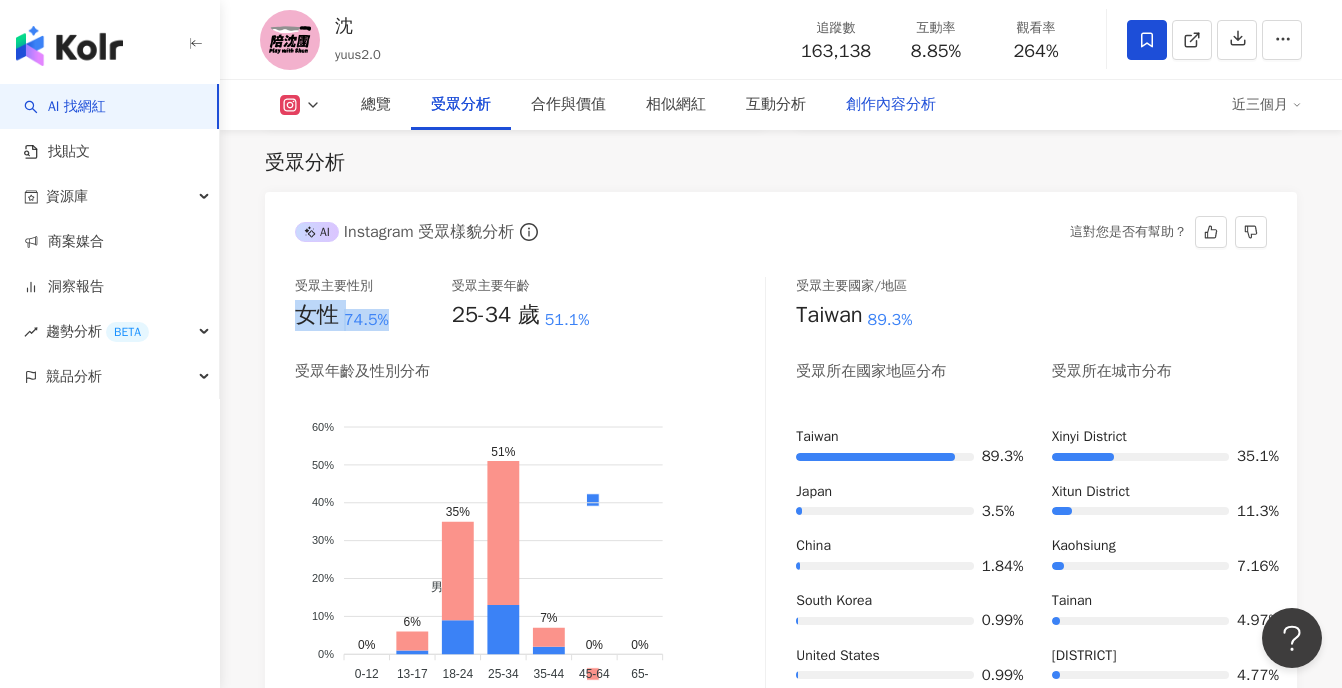 copy on "女性 74.5%" 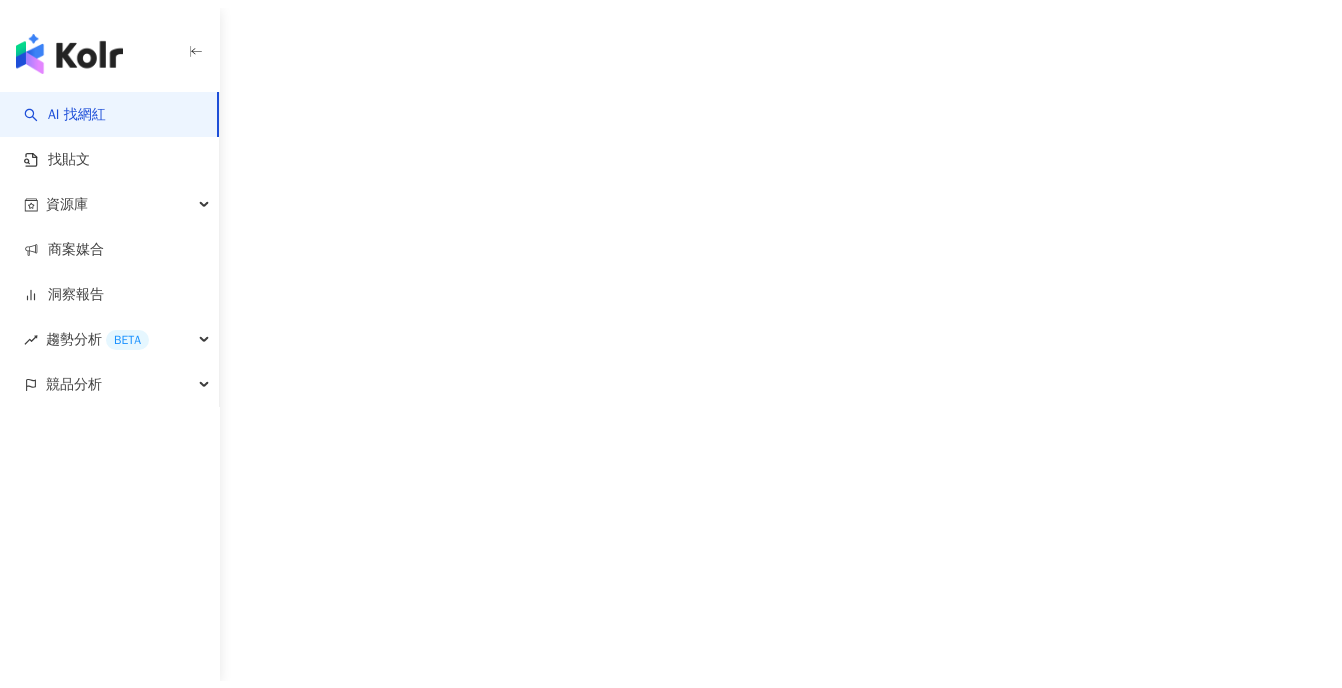scroll, scrollTop: 0, scrollLeft: 0, axis: both 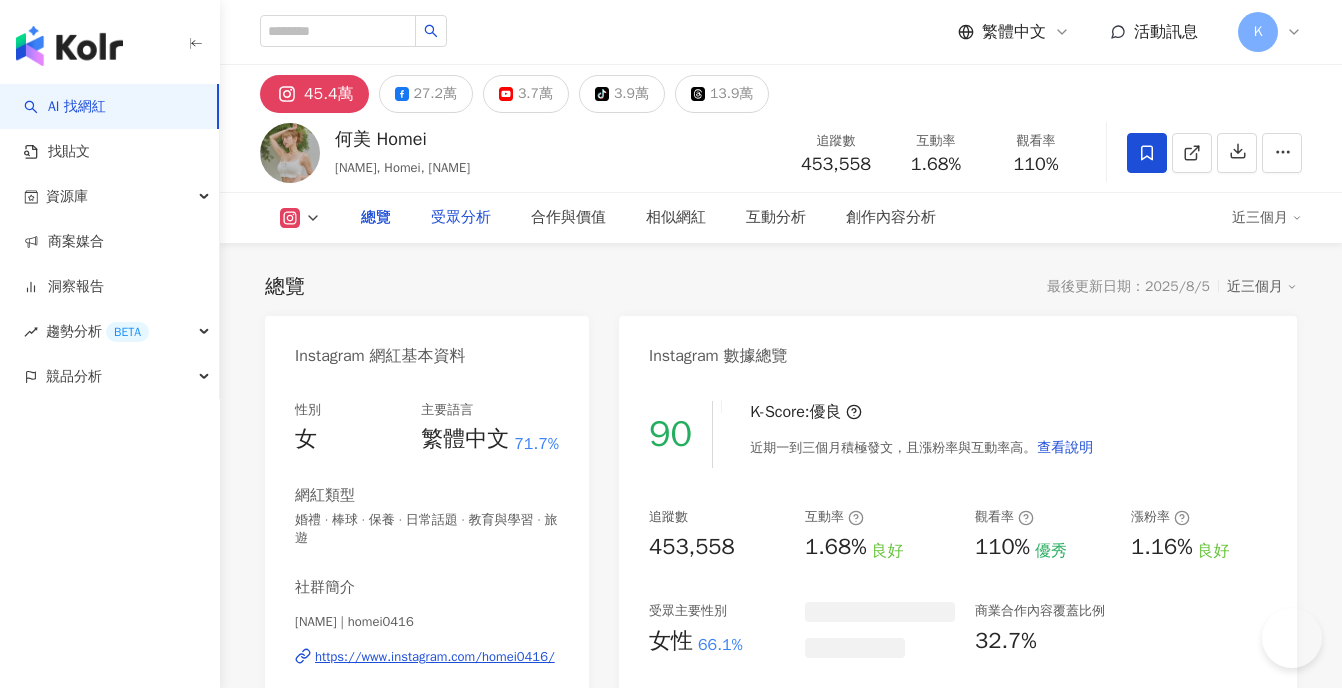 click on "受眾分析" at bounding box center (461, 218) 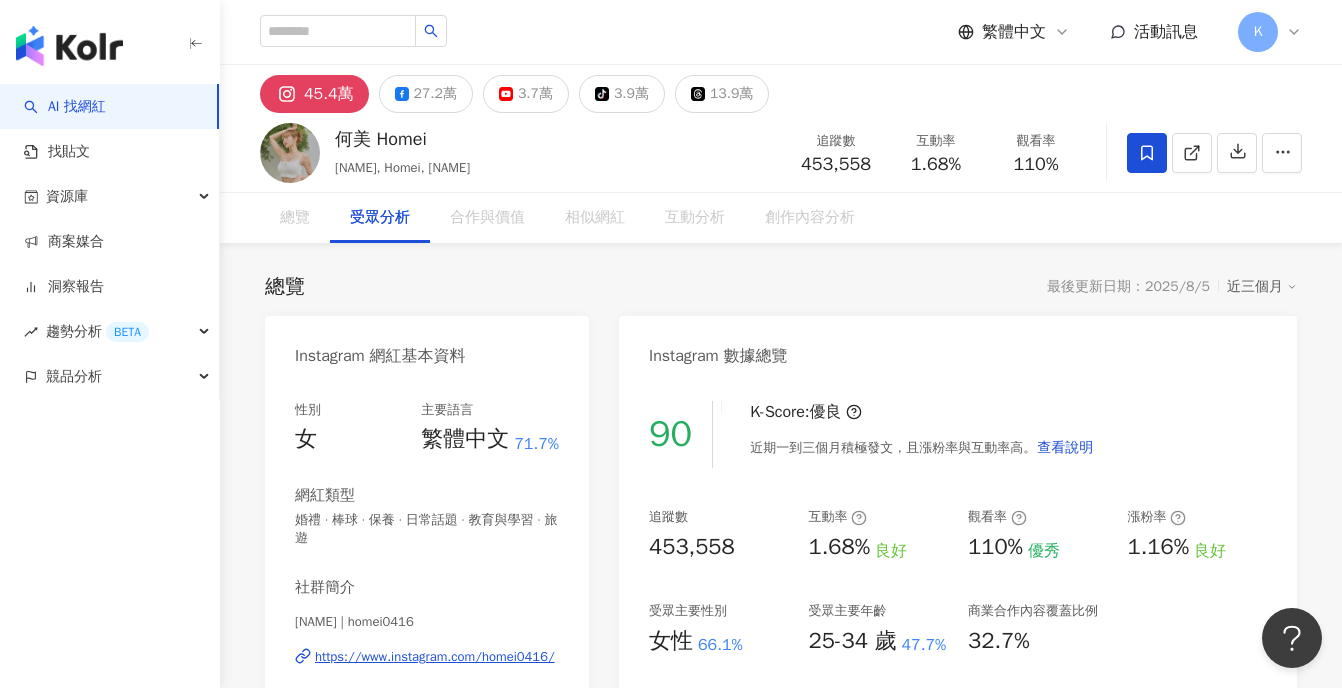 scroll, scrollTop: 0, scrollLeft: 0, axis: both 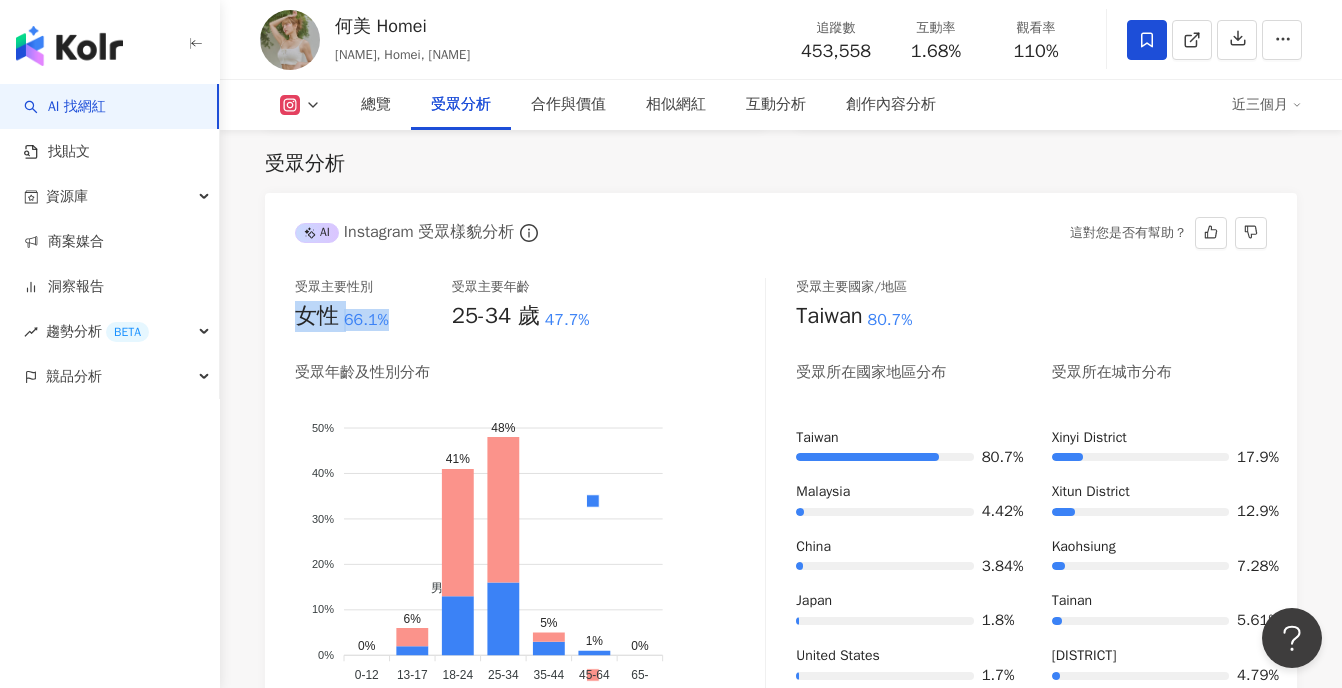 drag, startPoint x: 298, startPoint y: 324, endPoint x: 426, endPoint y: 322, distance: 128.01562 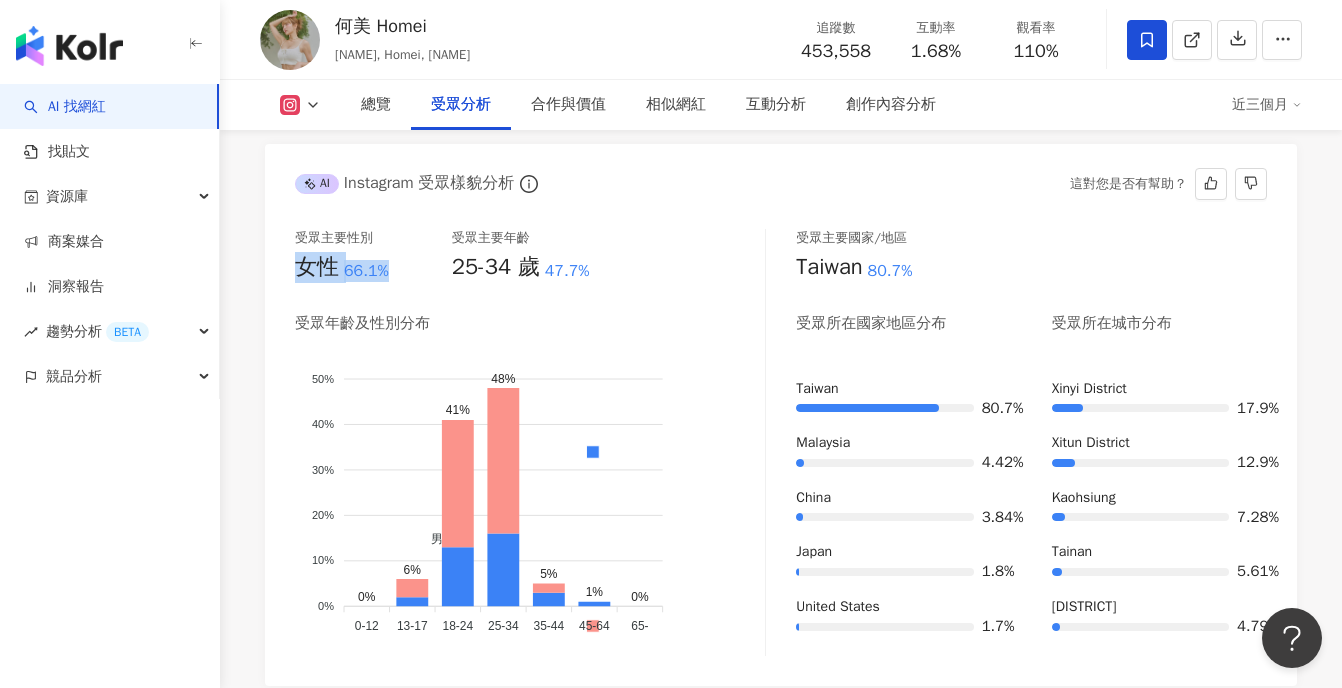scroll, scrollTop: 1800, scrollLeft: 0, axis: vertical 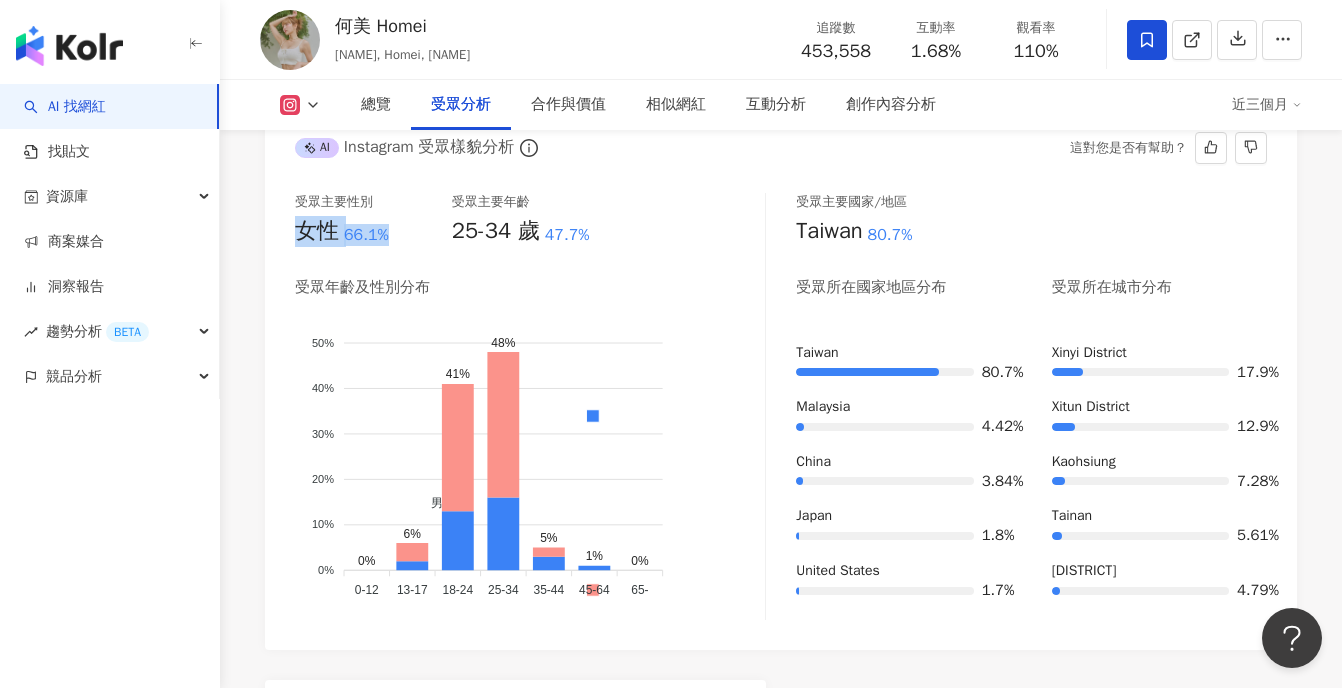 click on "受眾主要性別   女性 66.1% 受眾主要年齡   25-34 歲 47.7%" at bounding box center (530, 220) 